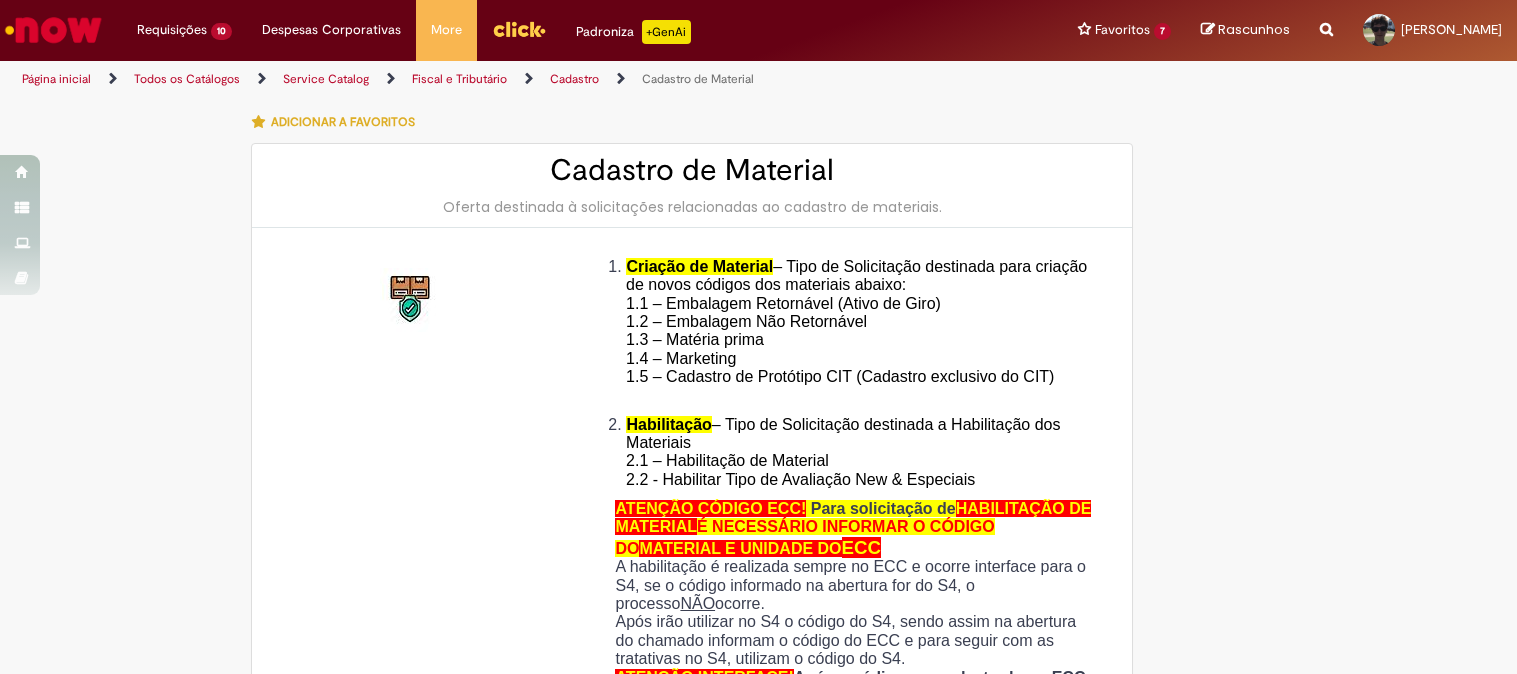 type on "**********" 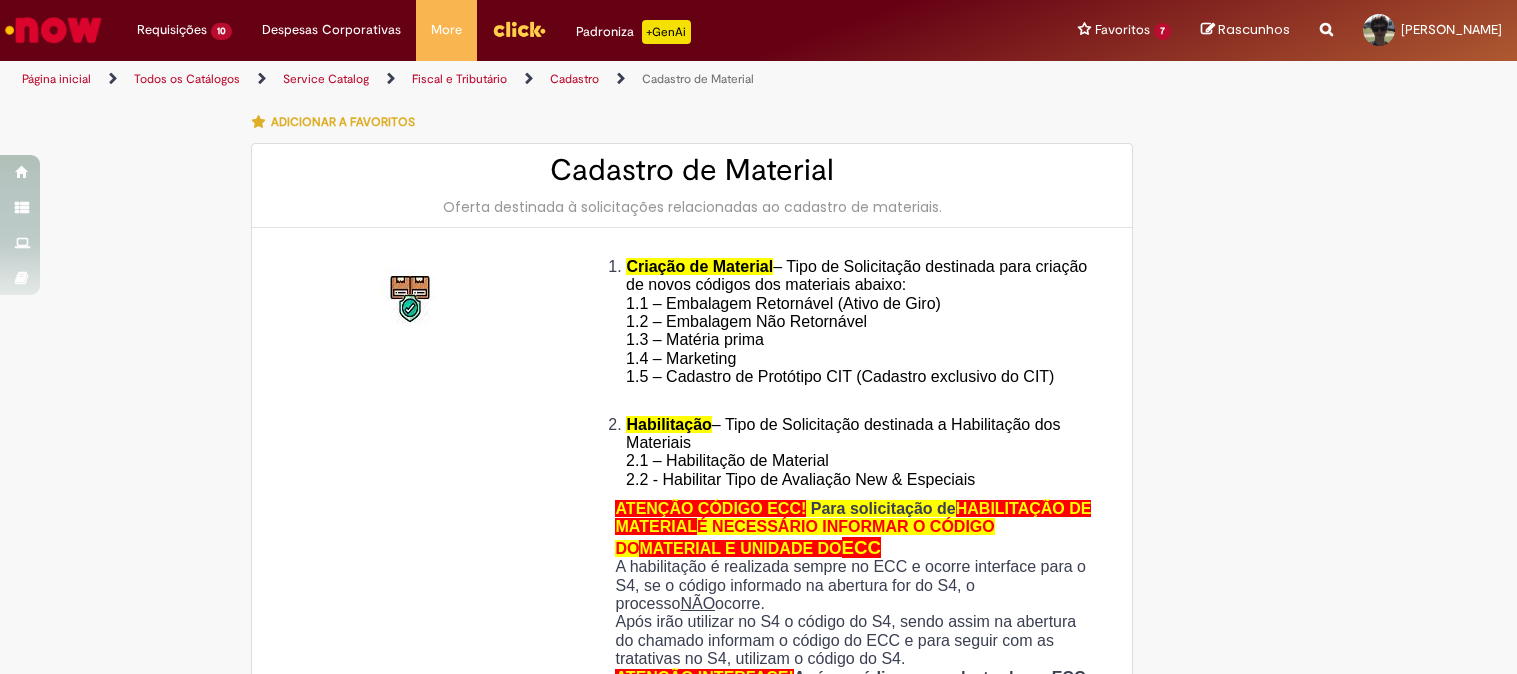 scroll, scrollTop: 0, scrollLeft: 0, axis: both 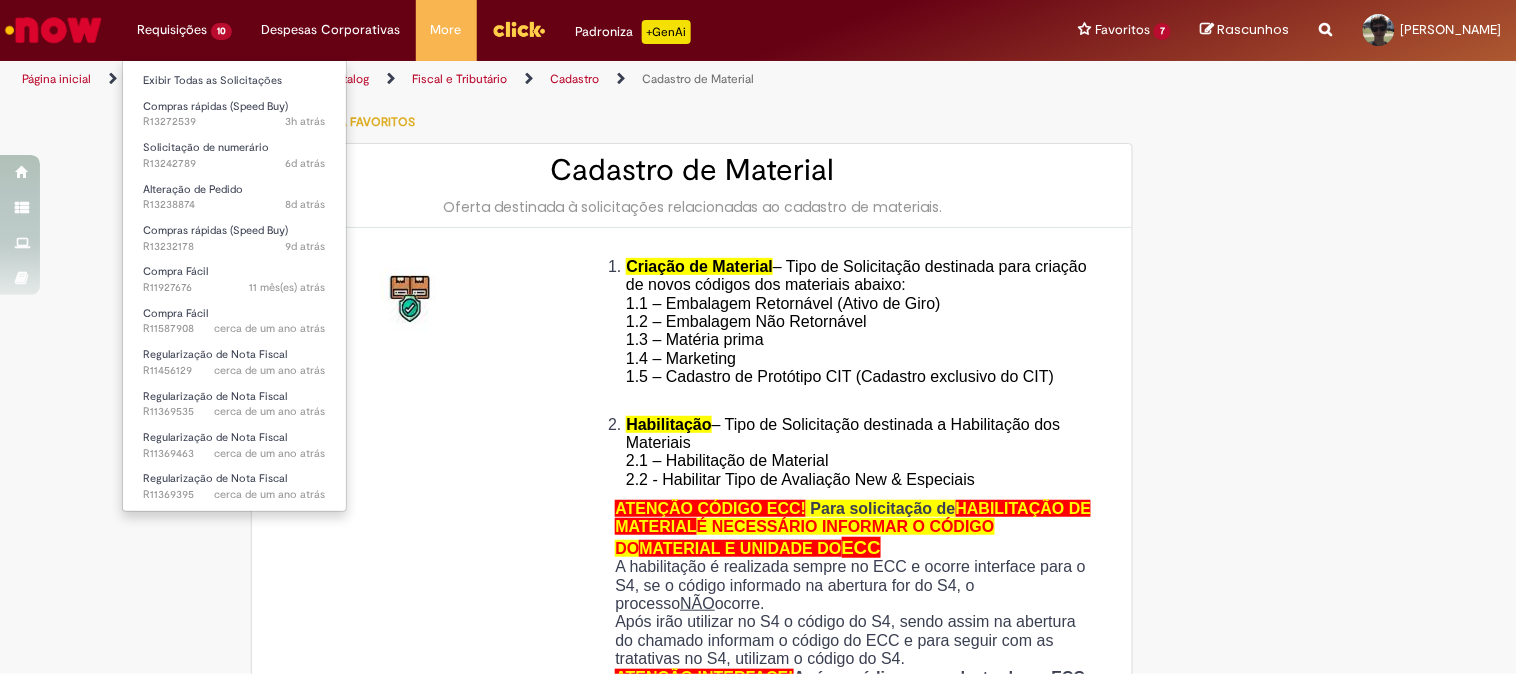 type on "********" 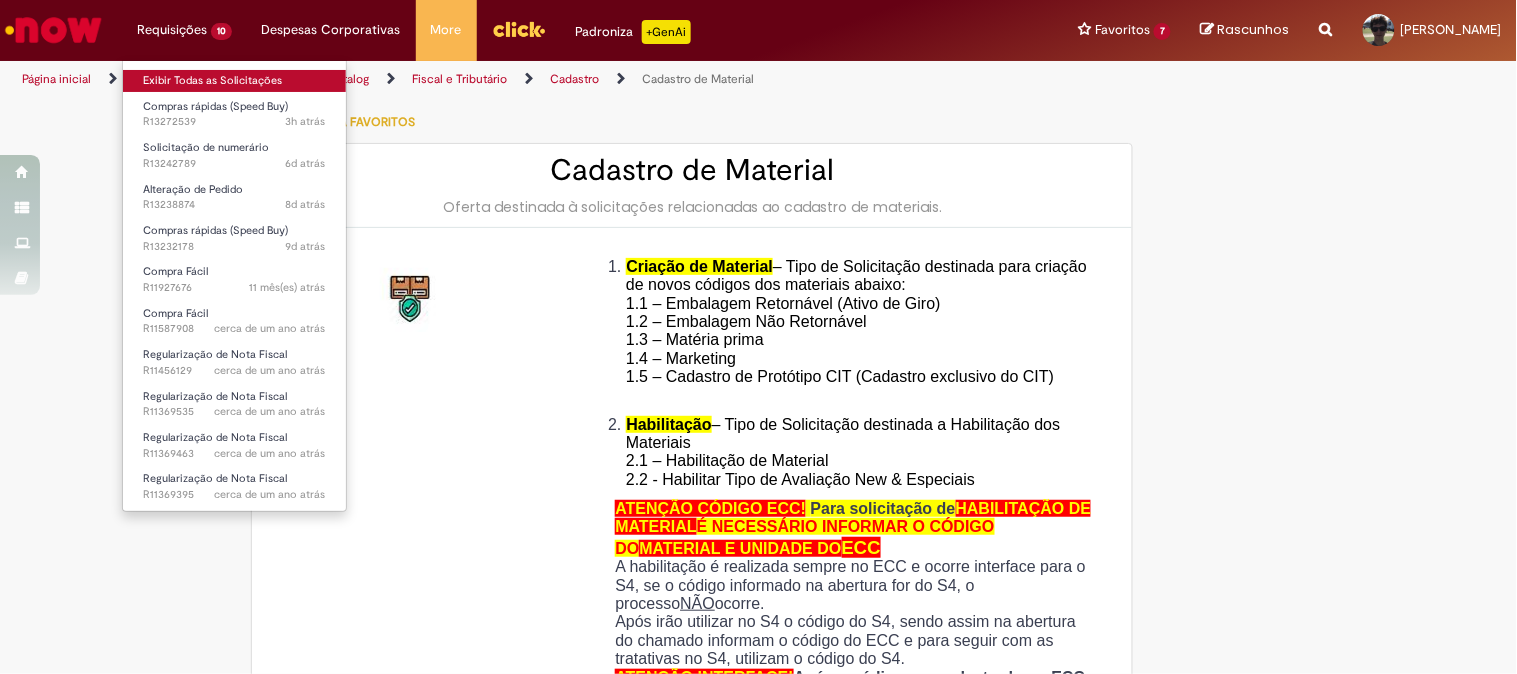 type on "**********" 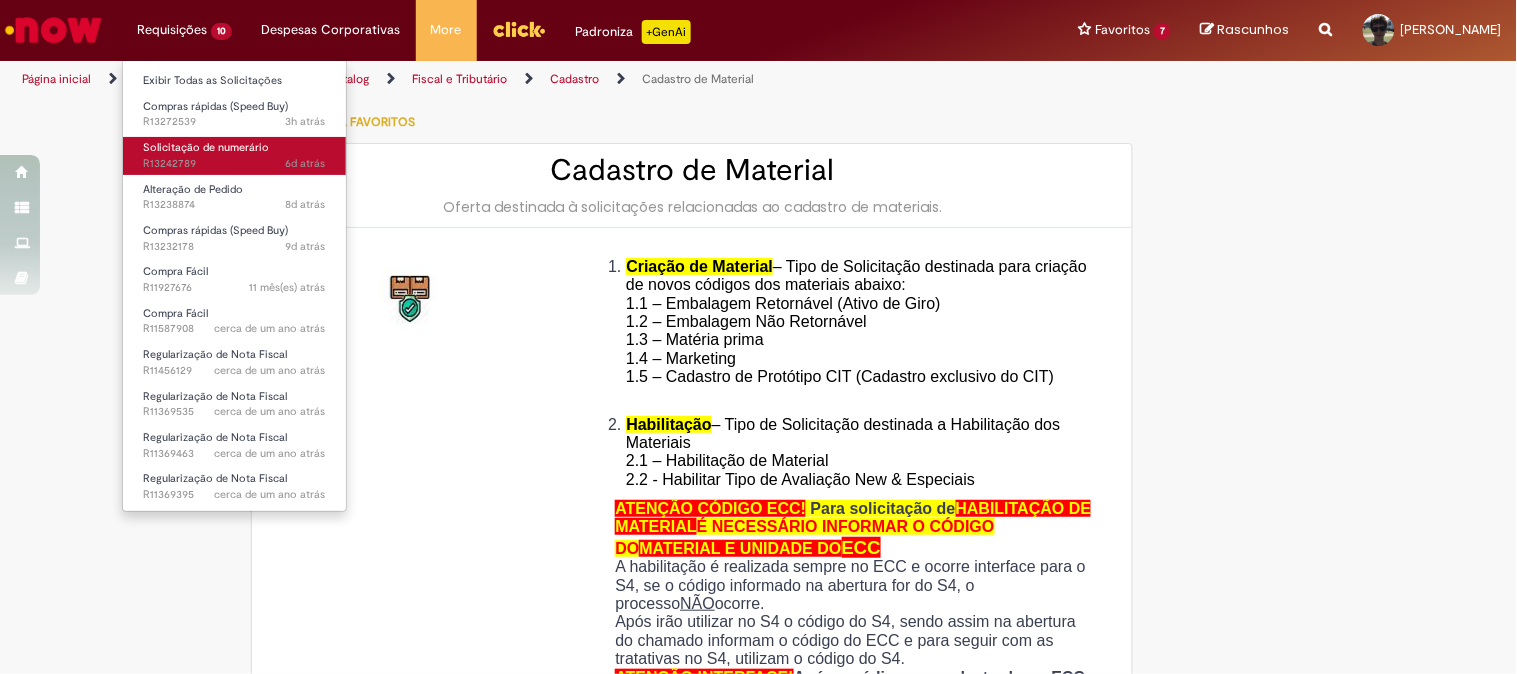 click on "Solicitação de numerário" at bounding box center [206, 147] 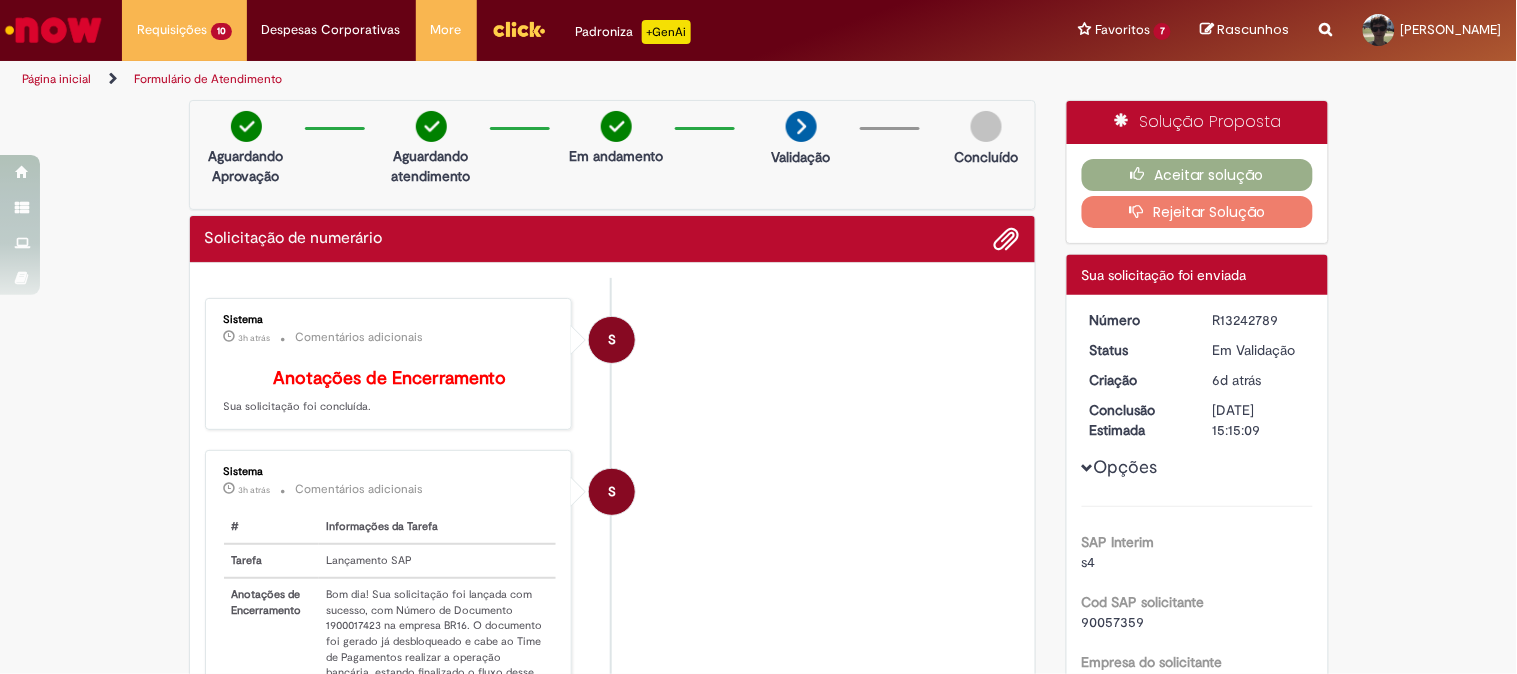 scroll, scrollTop: 222, scrollLeft: 0, axis: vertical 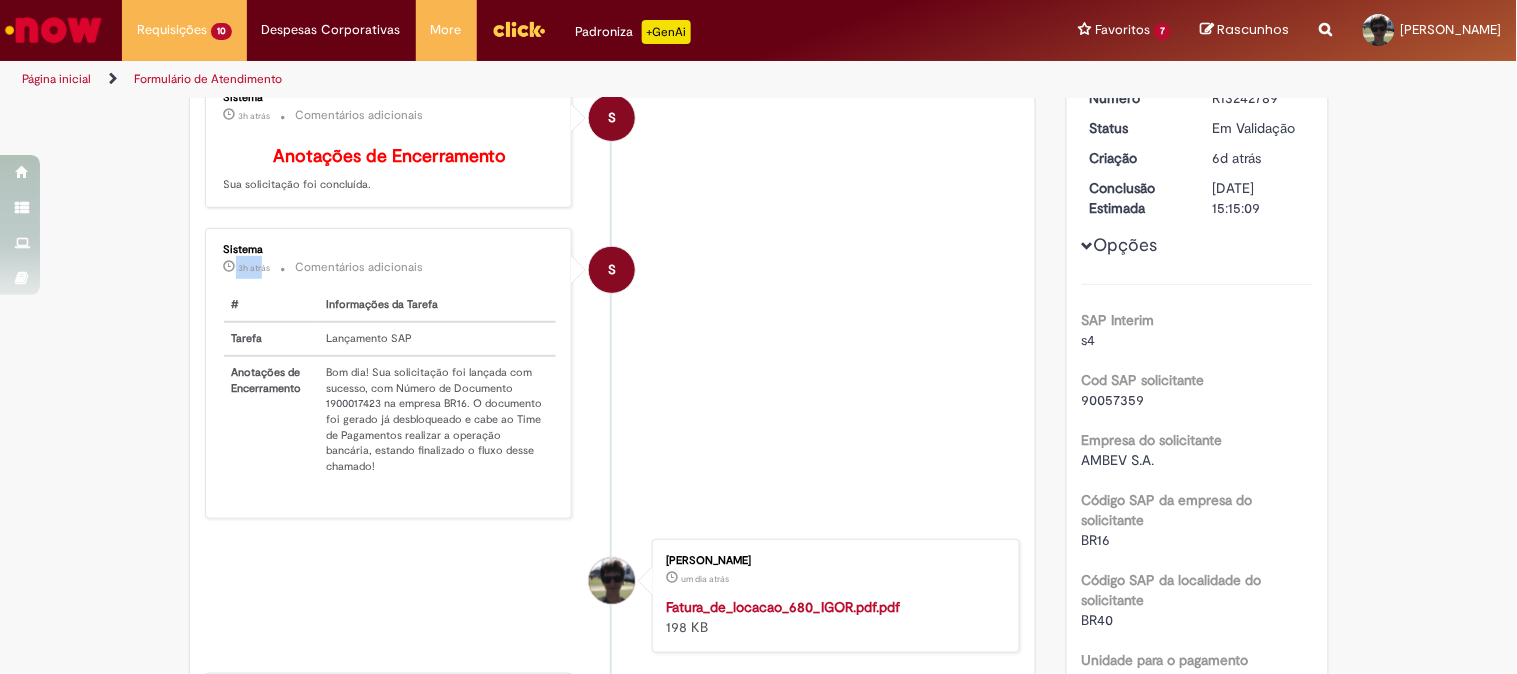 drag, startPoint x: 255, startPoint y: 286, endPoint x: 214, endPoint y: 287, distance: 41.01219 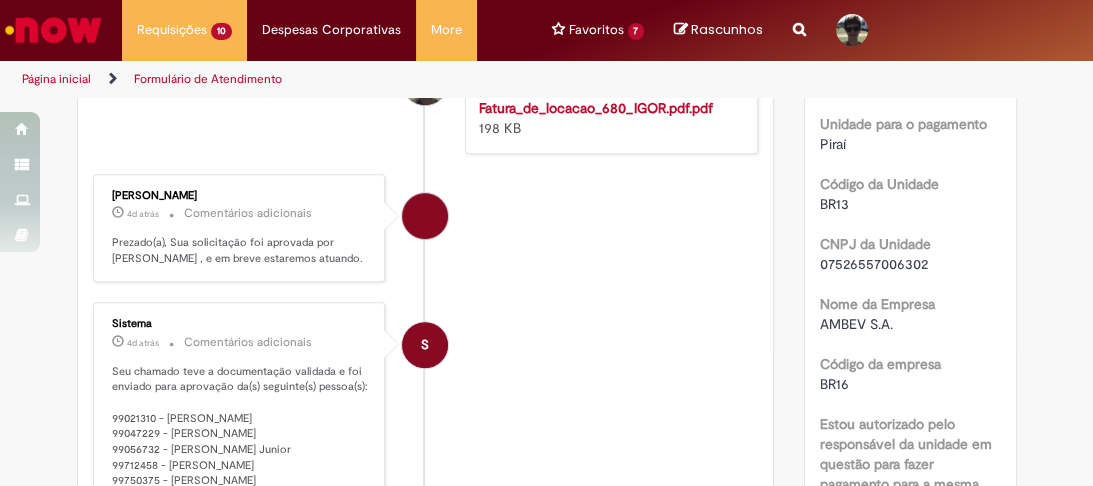 scroll, scrollTop: 938, scrollLeft: 0, axis: vertical 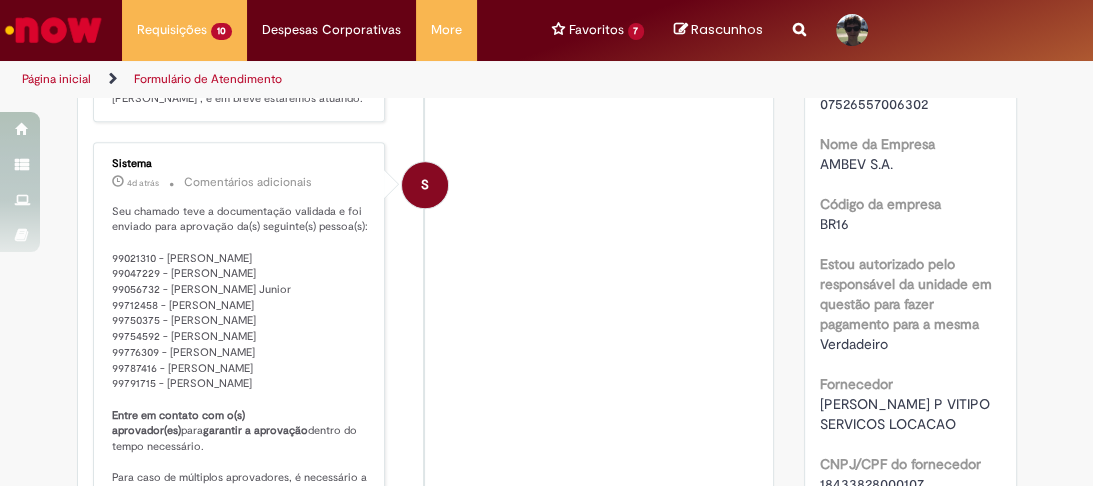 drag, startPoint x: 303, startPoint y: 382, endPoint x: 94, endPoint y: 379, distance: 209.02153 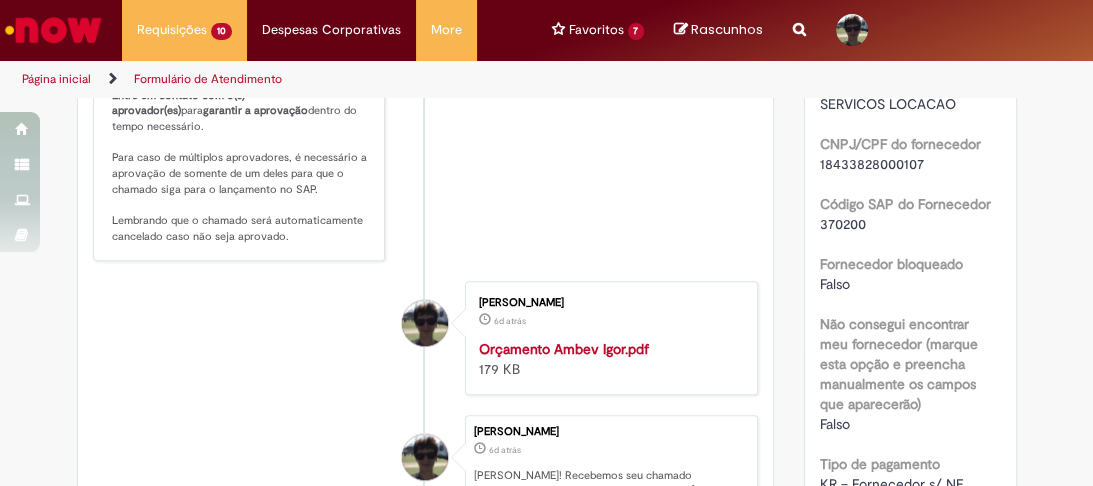 scroll, scrollTop: 1418, scrollLeft: 0, axis: vertical 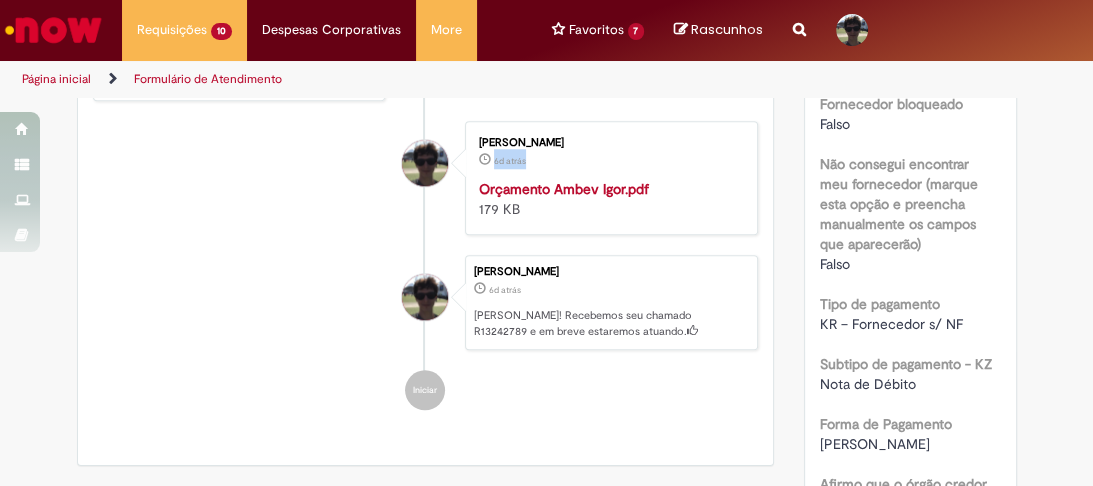 drag, startPoint x: 520, startPoint y: 191, endPoint x: 489, endPoint y: 190, distance: 31.016125 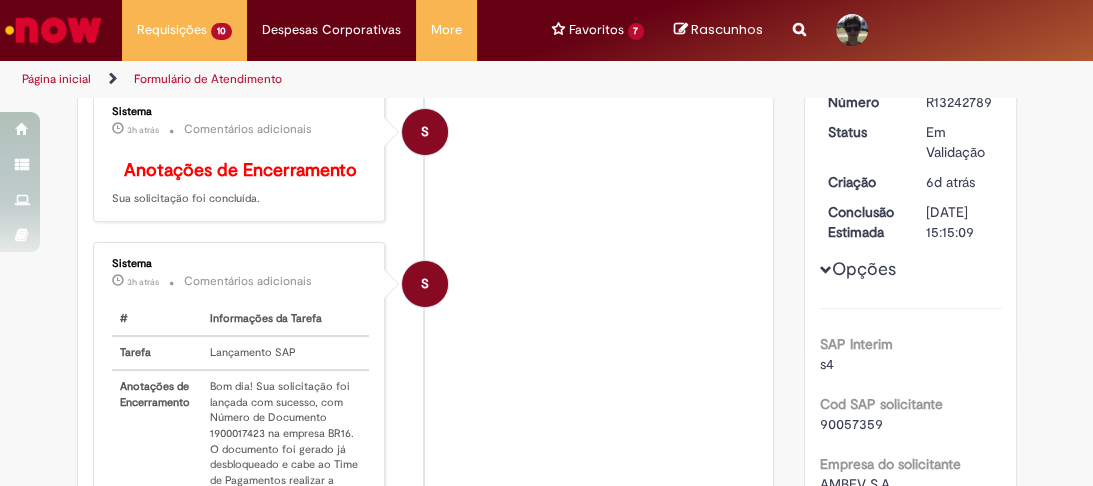 scroll, scrollTop: 0, scrollLeft: 0, axis: both 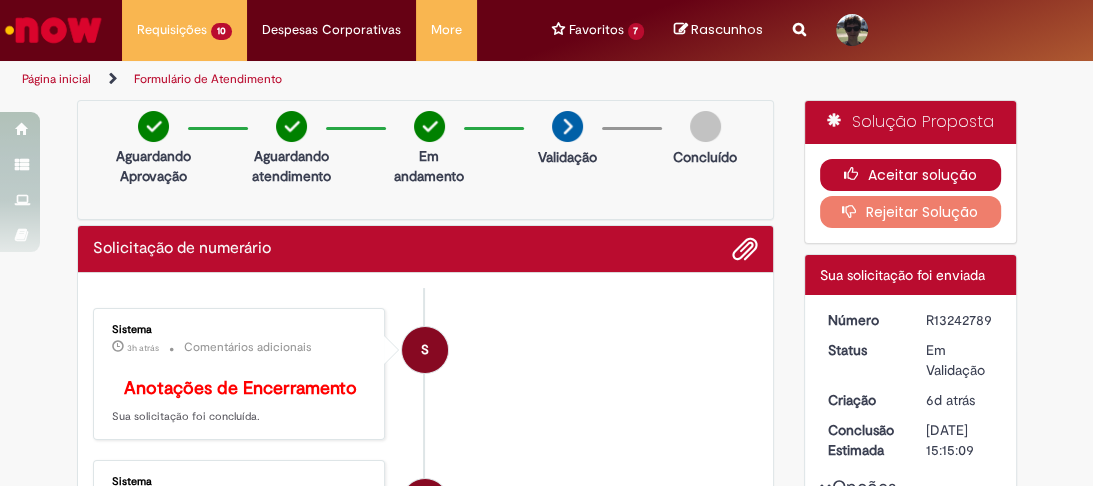 click on "Aceitar solução" at bounding box center (910, 175) 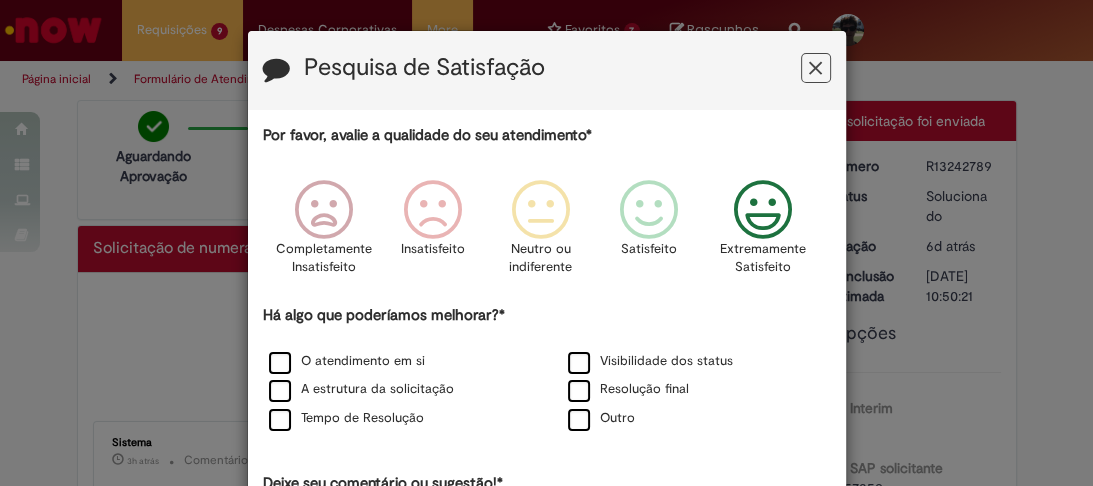 click at bounding box center [762, 210] 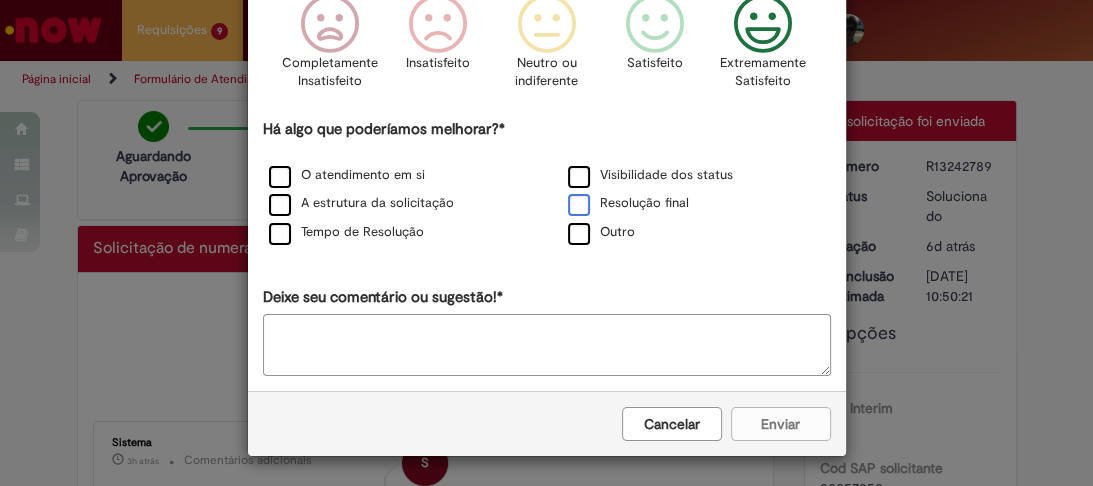 click on "Resolução final" at bounding box center (628, 203) 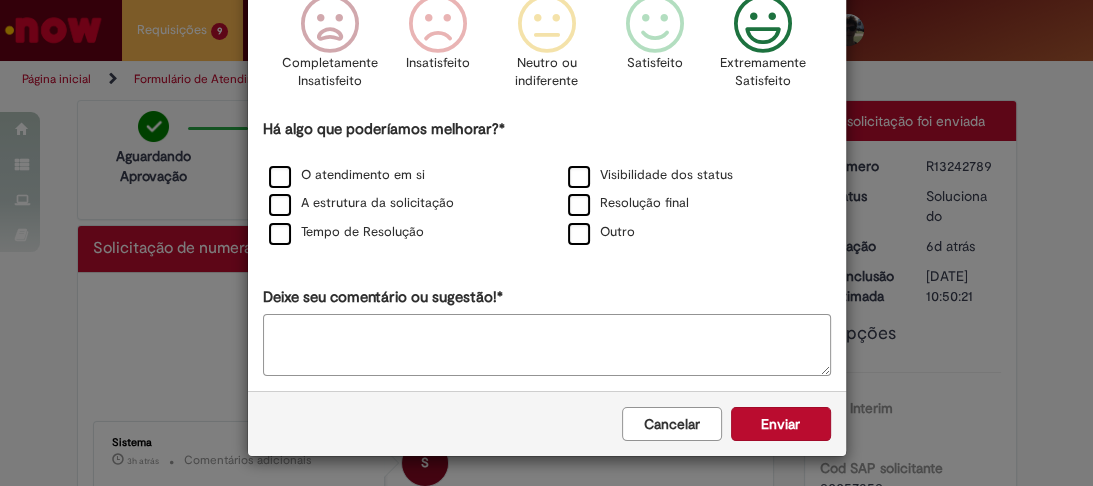 scroll, scrollTop: 184, scrollLeft: 0, axis: vertical 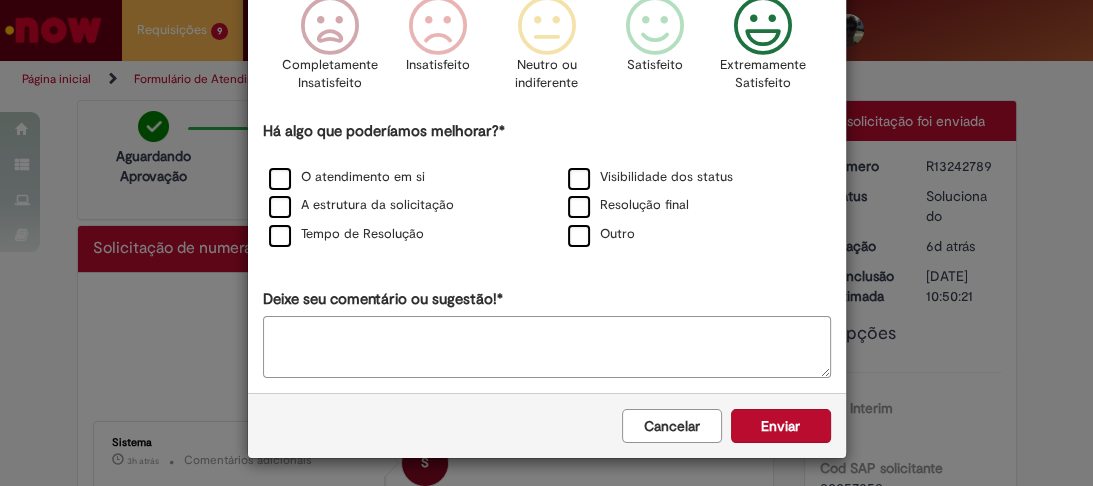 click on "Enviar" at bounding box center (781, 426) 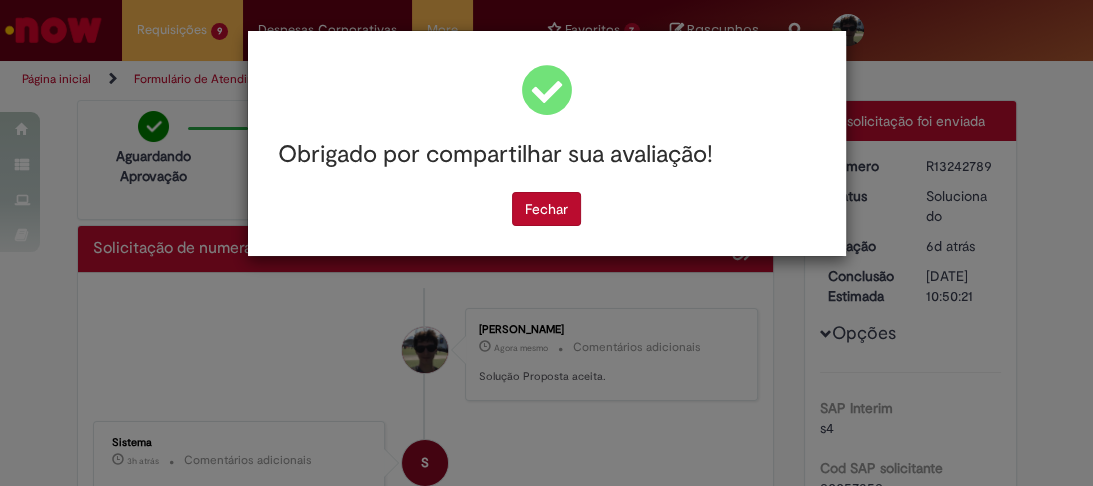 scroll, scrollTop: 0, scrollLeft: 0, axis: both 